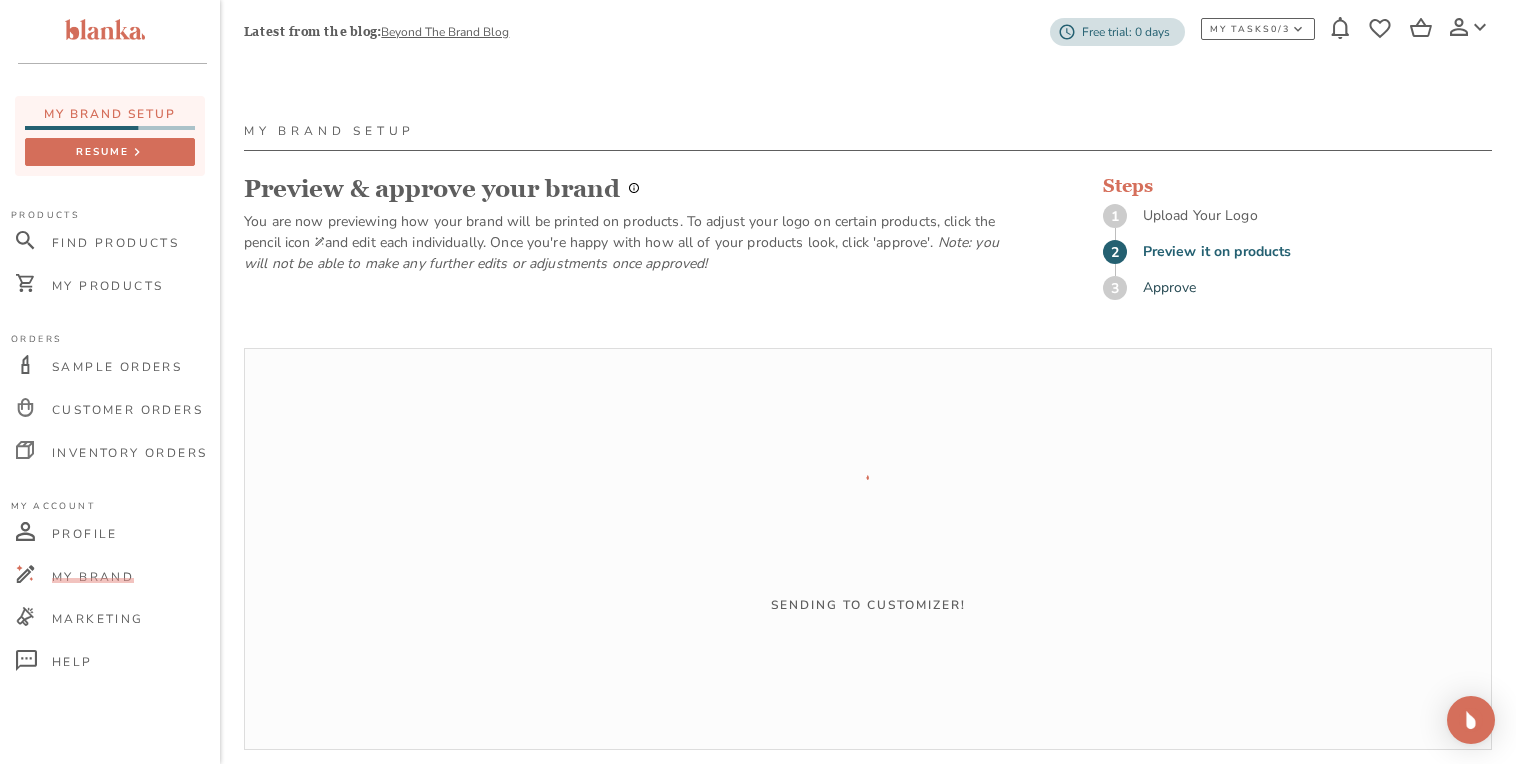 scroll, scrollTop: 0, scrollLeft: 0, axis: both 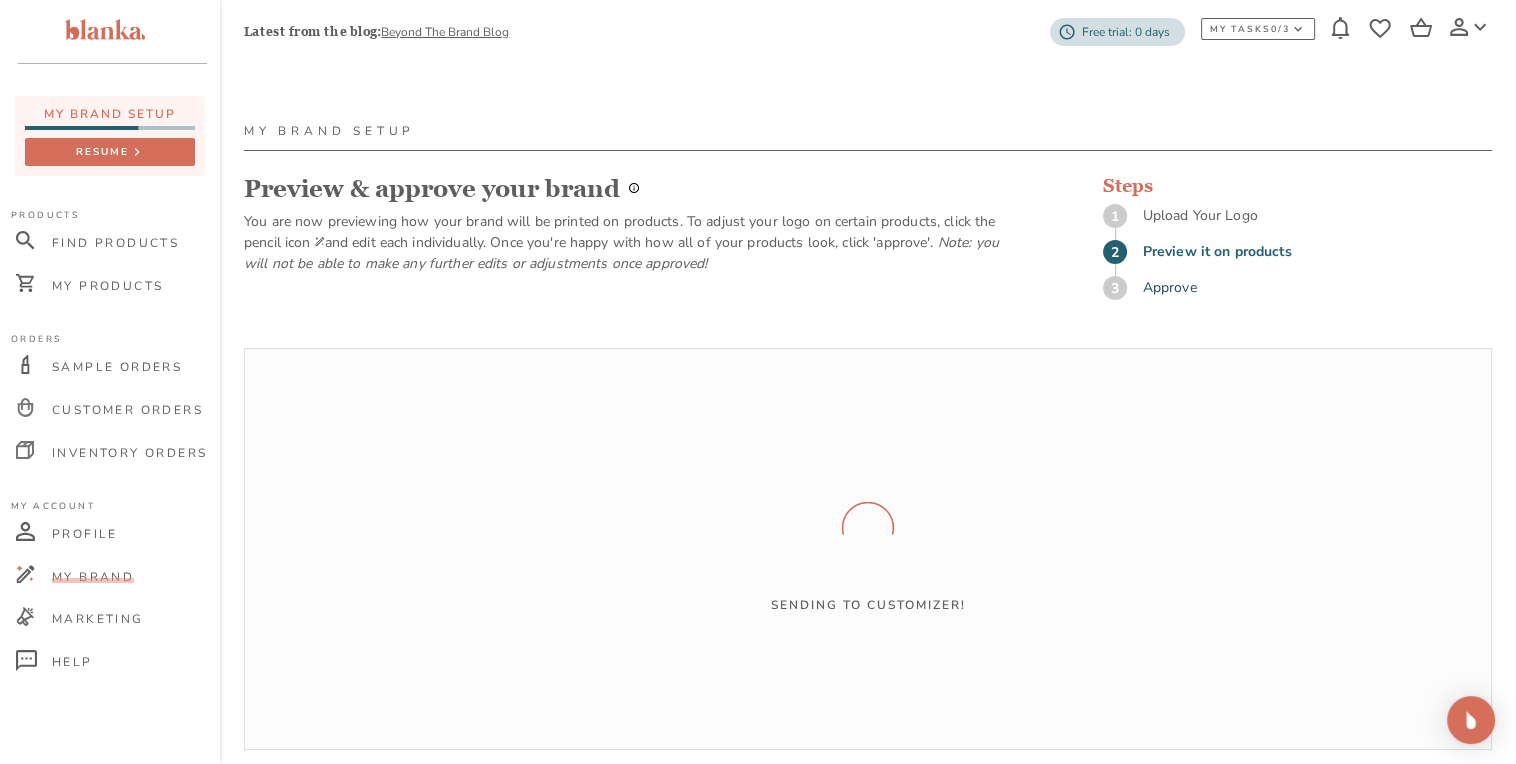 click on "Preview & approve your brand You are now previewing how your brand will be printed on products. To adjust your logo on certain products, click the pencil icon    and edit each individually. Once you're happy with how all of your products look, click 'approve'.   Note: you will not be able to make any further edits or adjustments once approved!" at bounding box center [633, 237] 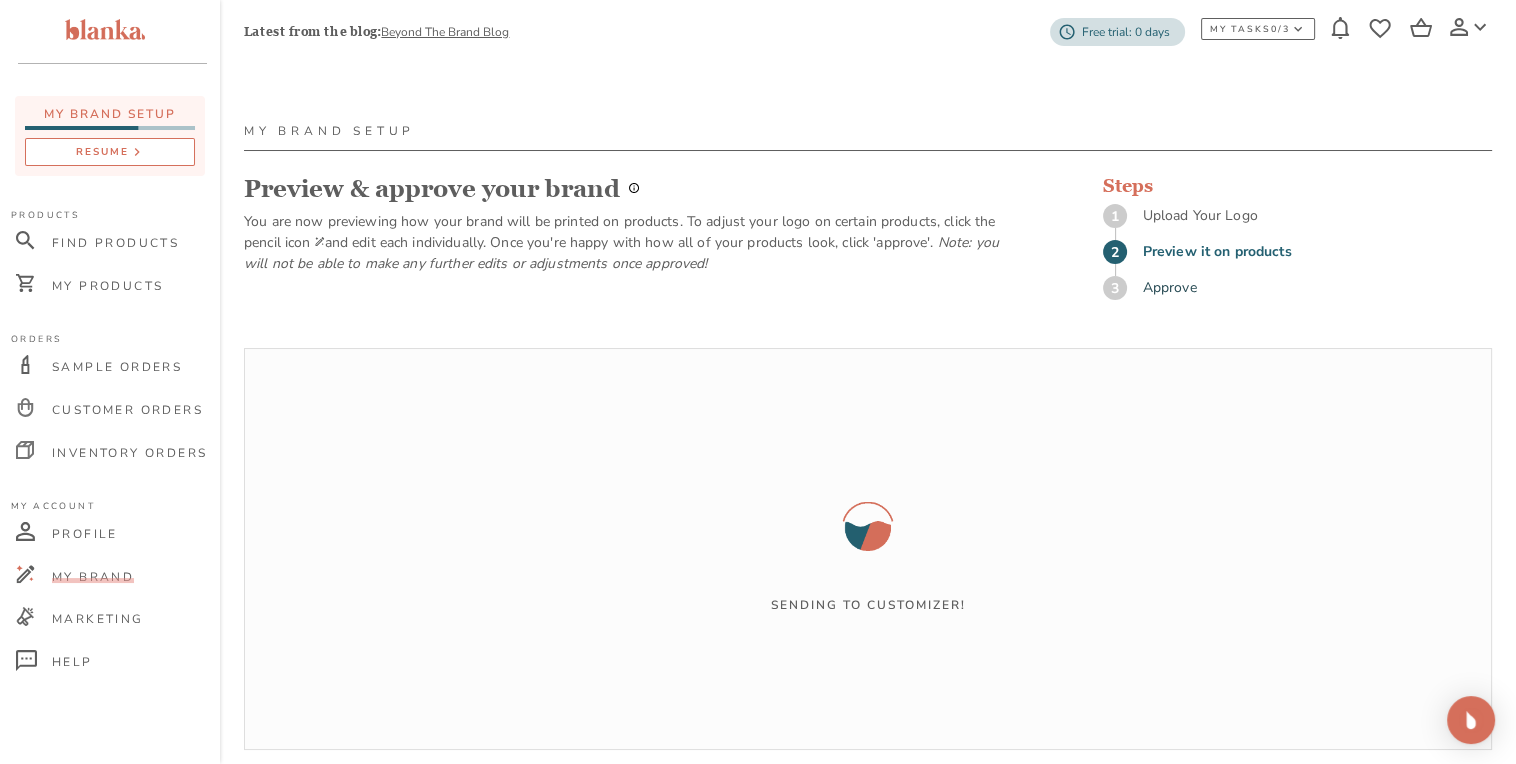 click on "resume" at bounding box center (102, 153) 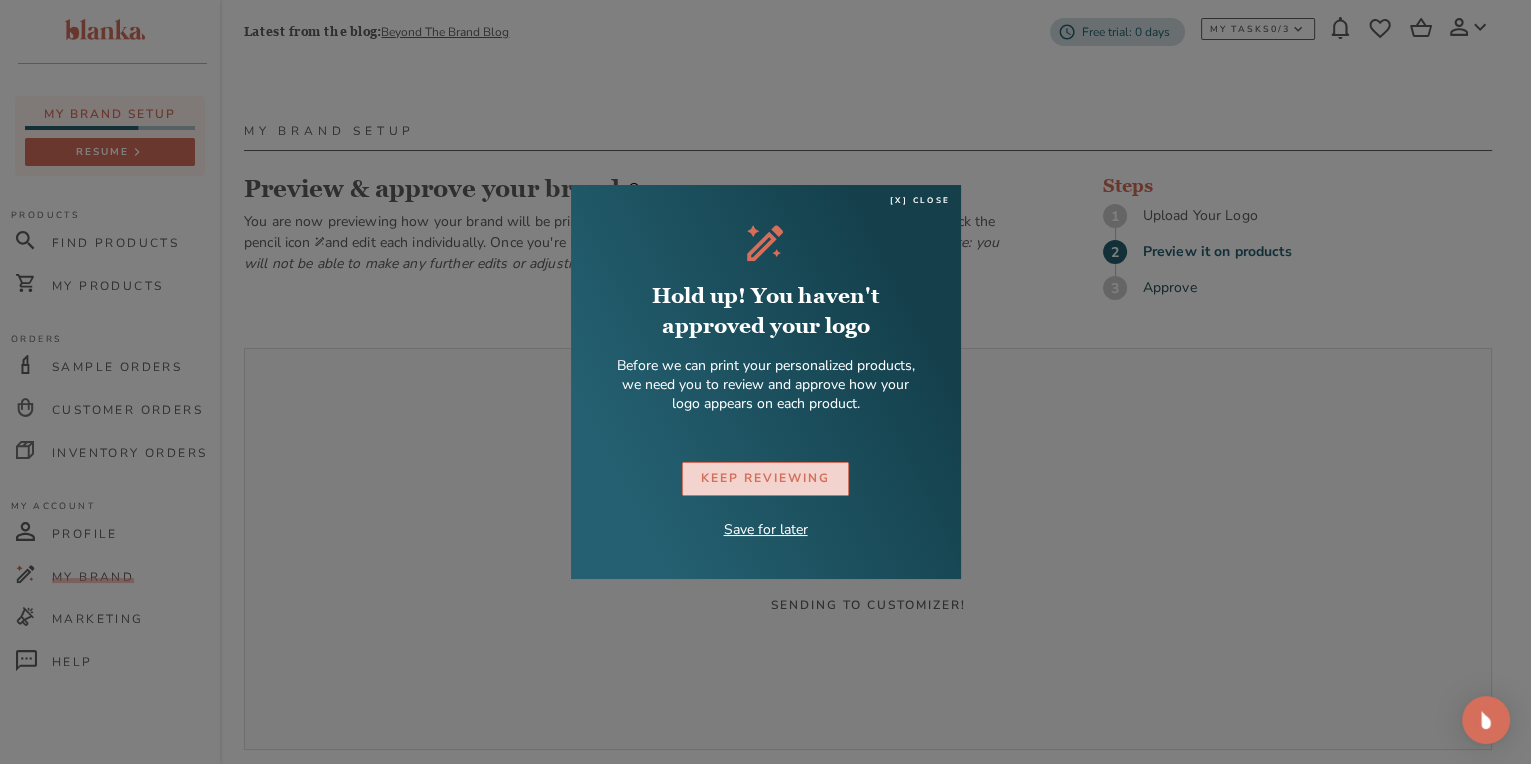 click on "KEEP REVIEWING" at bounding box center [765, 478] 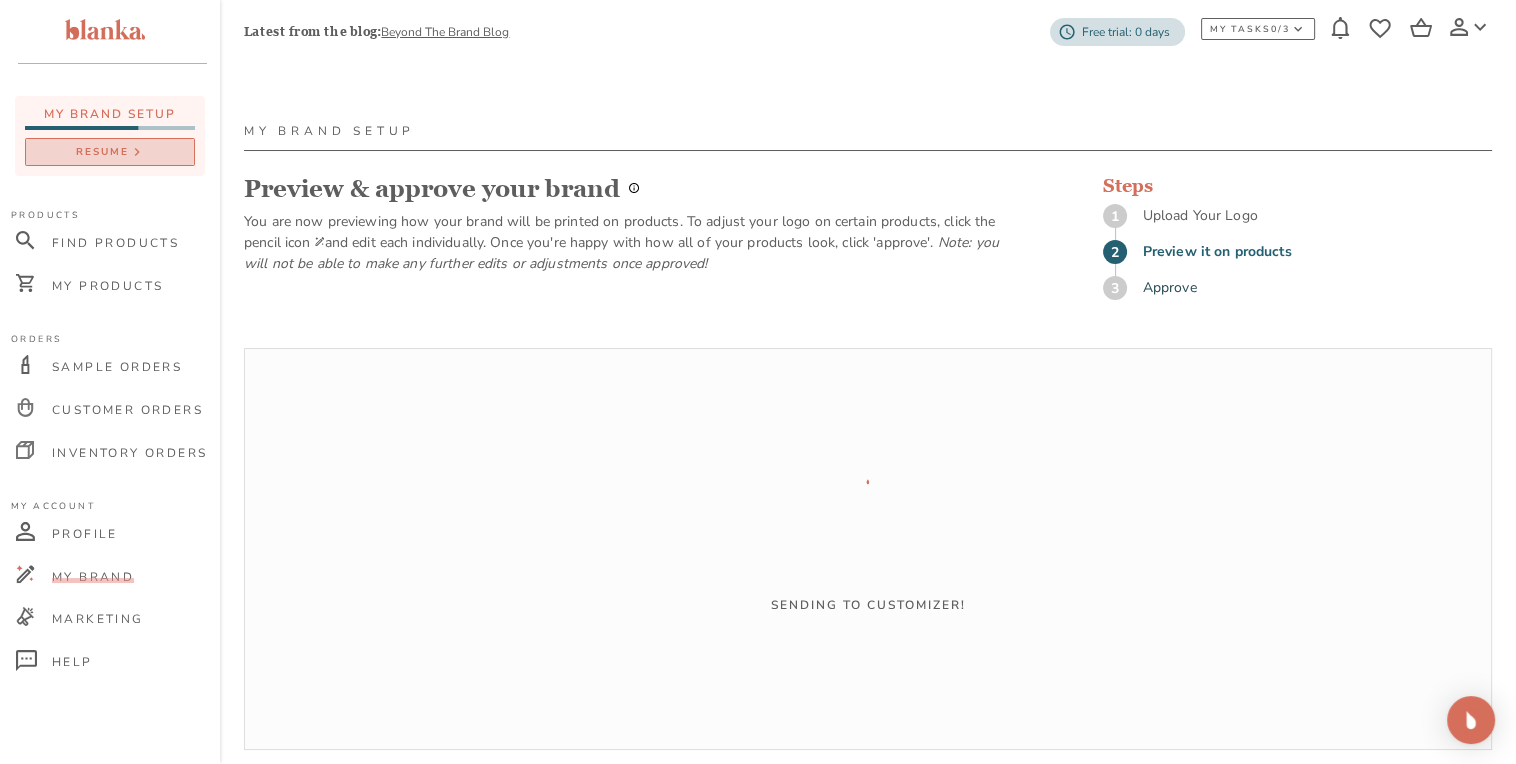 click on "resume" at bounding box center [102, 153] 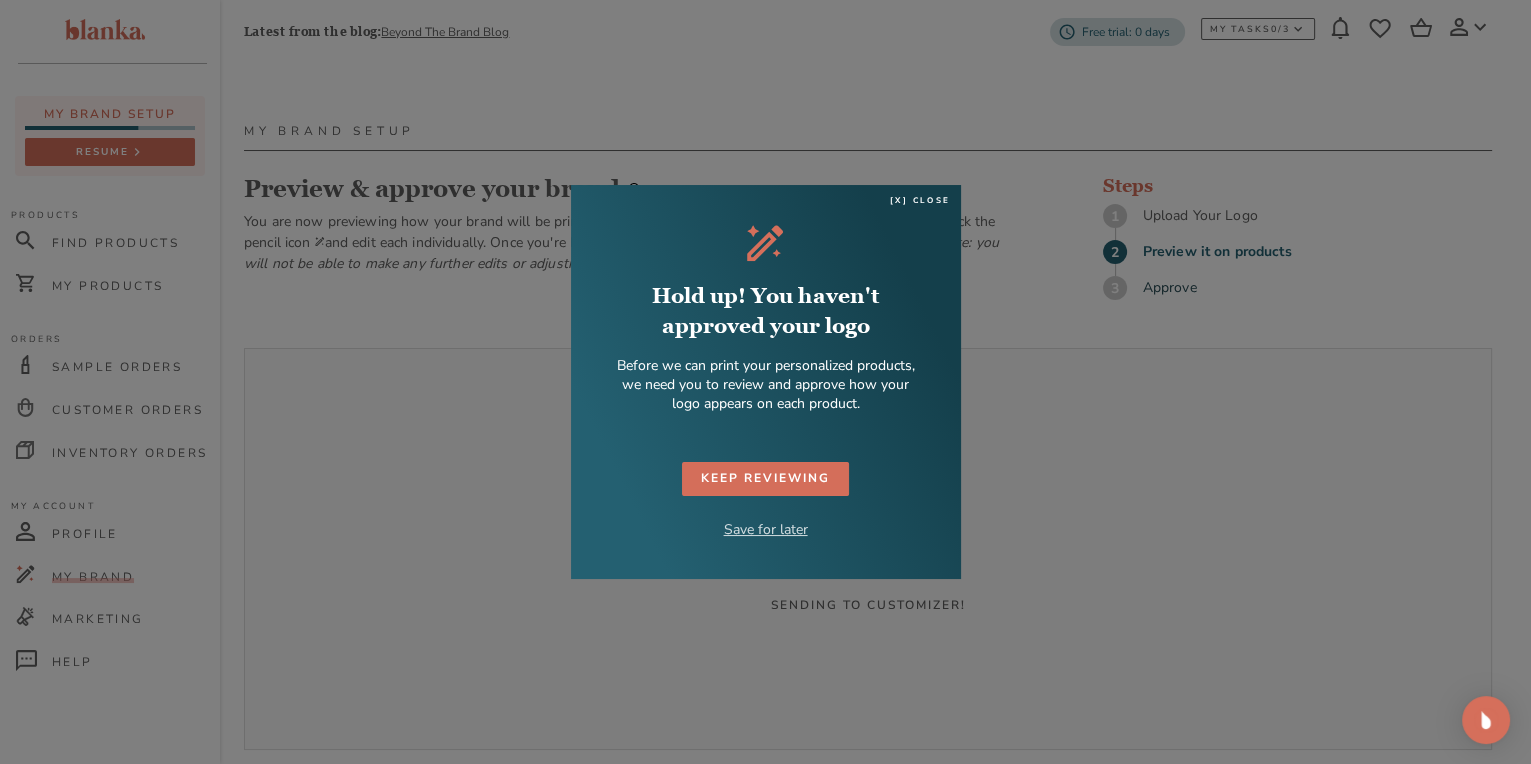 click on "Save for later" at bounding box center [766, 529] 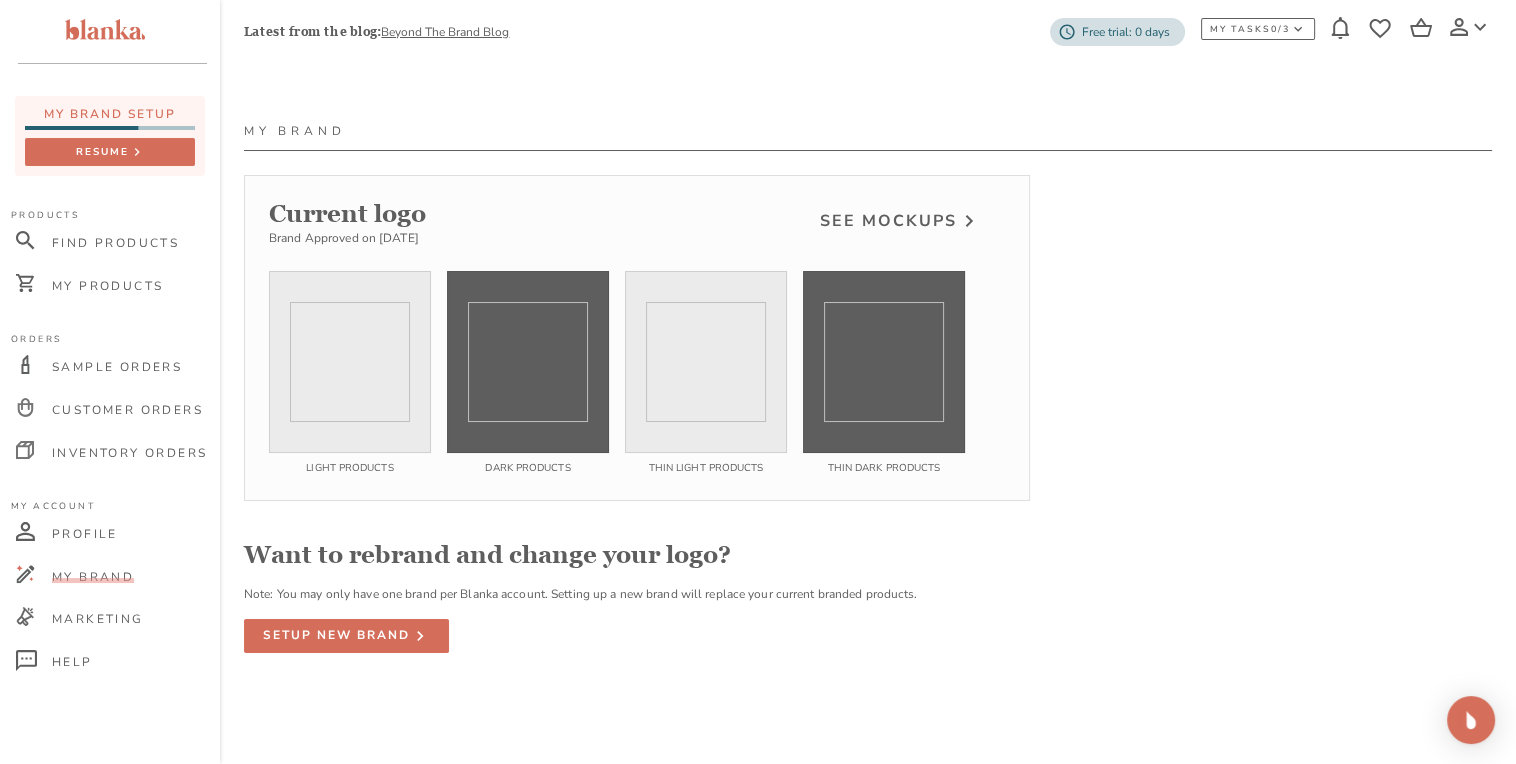 click on "My Brand Current logo Brand Approved on [DATE] See Mockups Light products Dark products Thin light products Thin dark products Want to rebrand and change your logo? Note: You may only have one brand per Blanka account. Setting up a new brand will replace your current branded products. setup new brand" at bounding box center (868, 431) 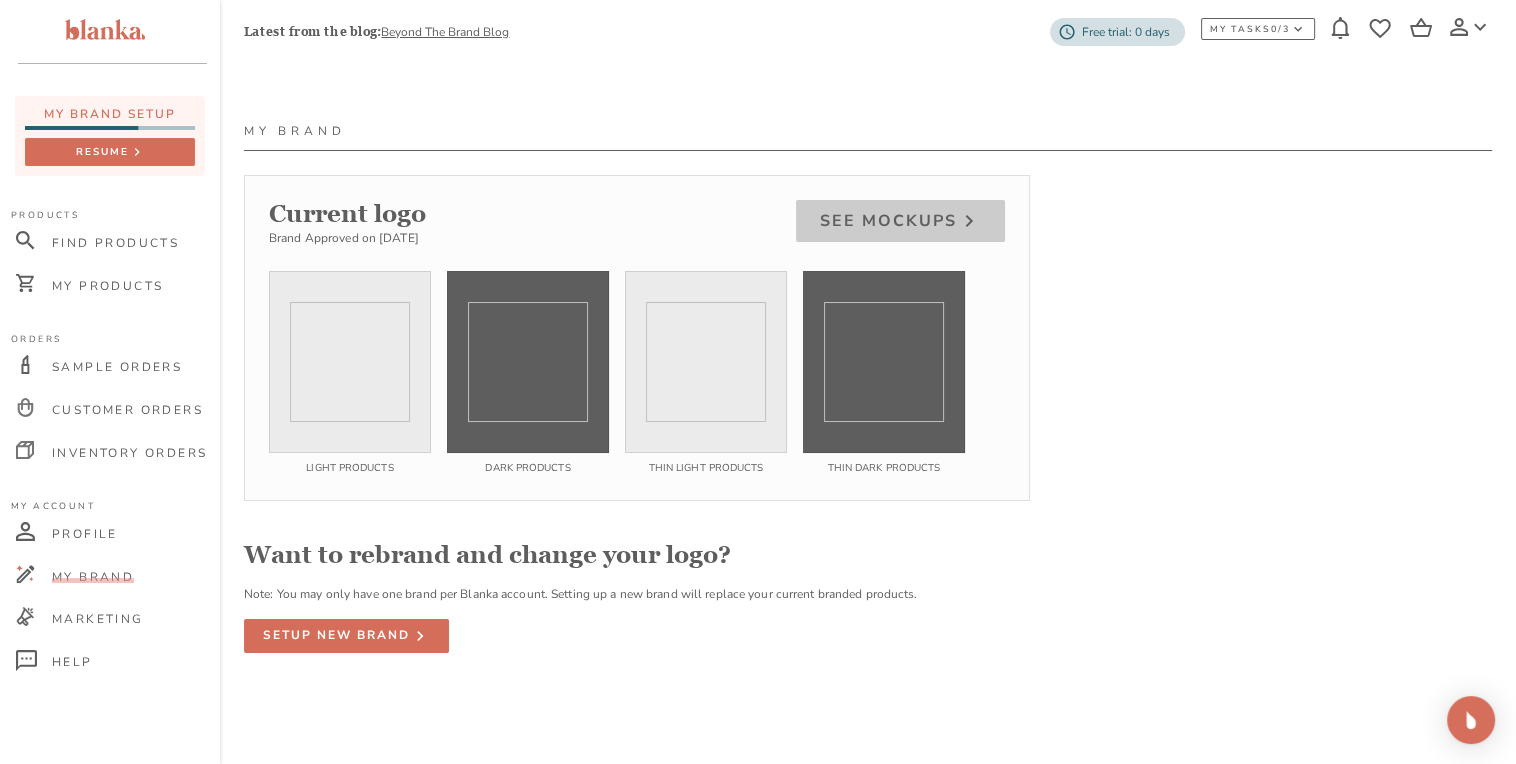 click on "See Mockups" at bounding box center [888, 221] 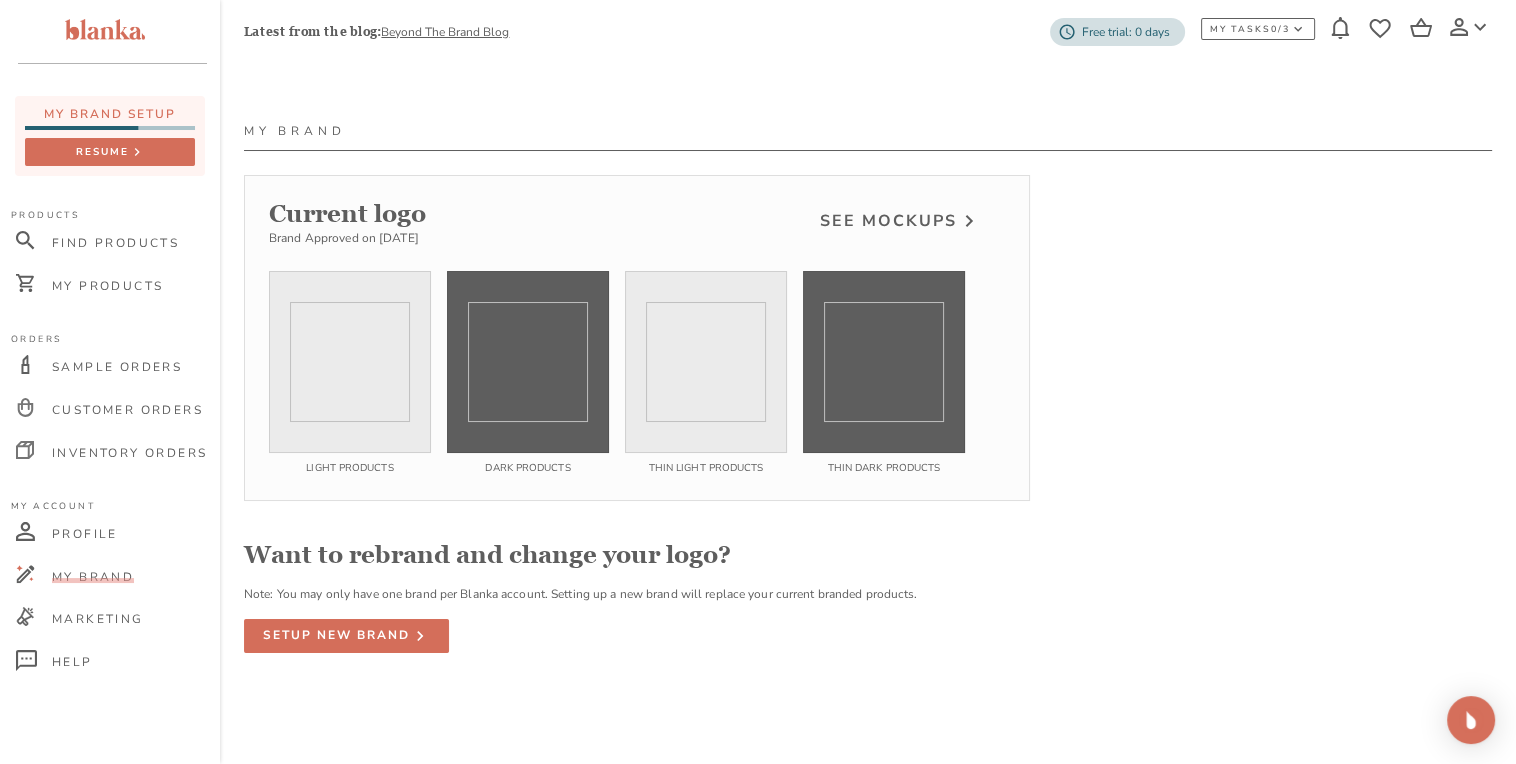 click on "See Mockups" at bounding box center [888, 221] 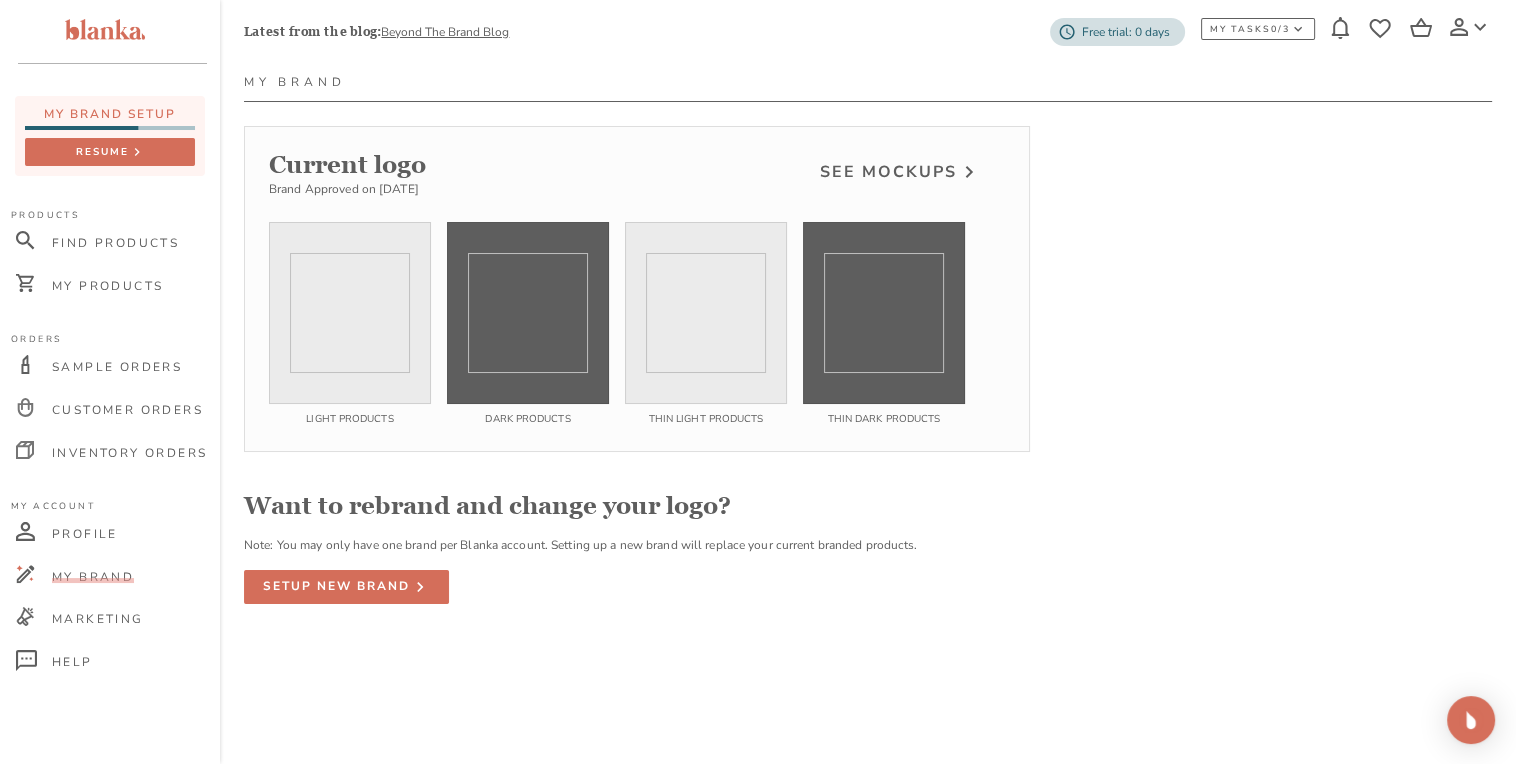 scroll, scrollTop: 0, scrollLeft: 0, axis: both 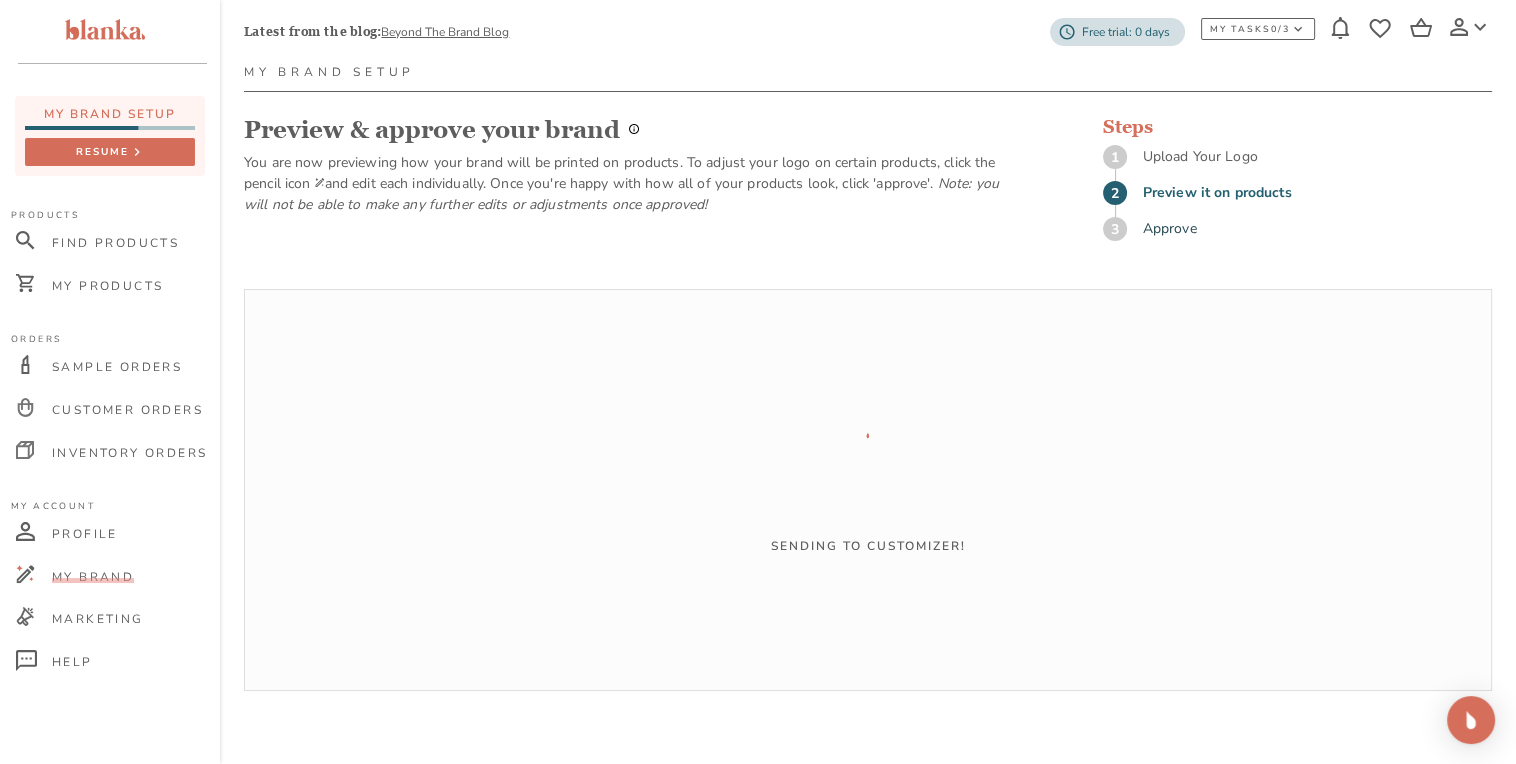 click on "Sending to customizer!" at bounding box center (868, 490) 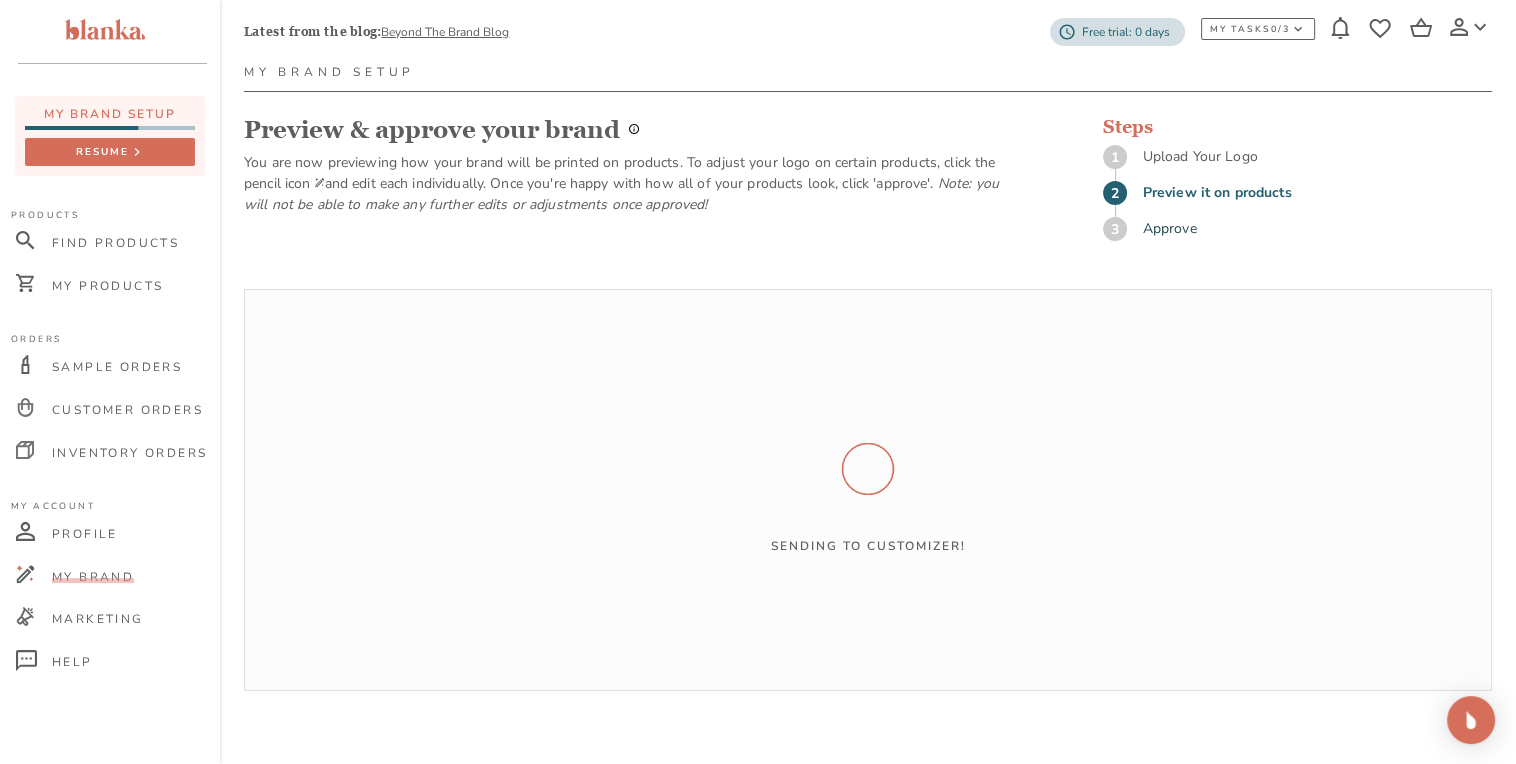click on "Preview & approve your brand You are now previewing how your brand will be printed on products. To adjust your logo on certain products, click the pencil icon    and edit each individually. Once you're happy with how all of your products look, click 'approve'.   Note: you will not be able to make any further edits or adjustments once approved! Steps 1 Upload Your Logo 2 Preview it on products 3 Approve Sending to customizer!" at bounding box center [868, 403] 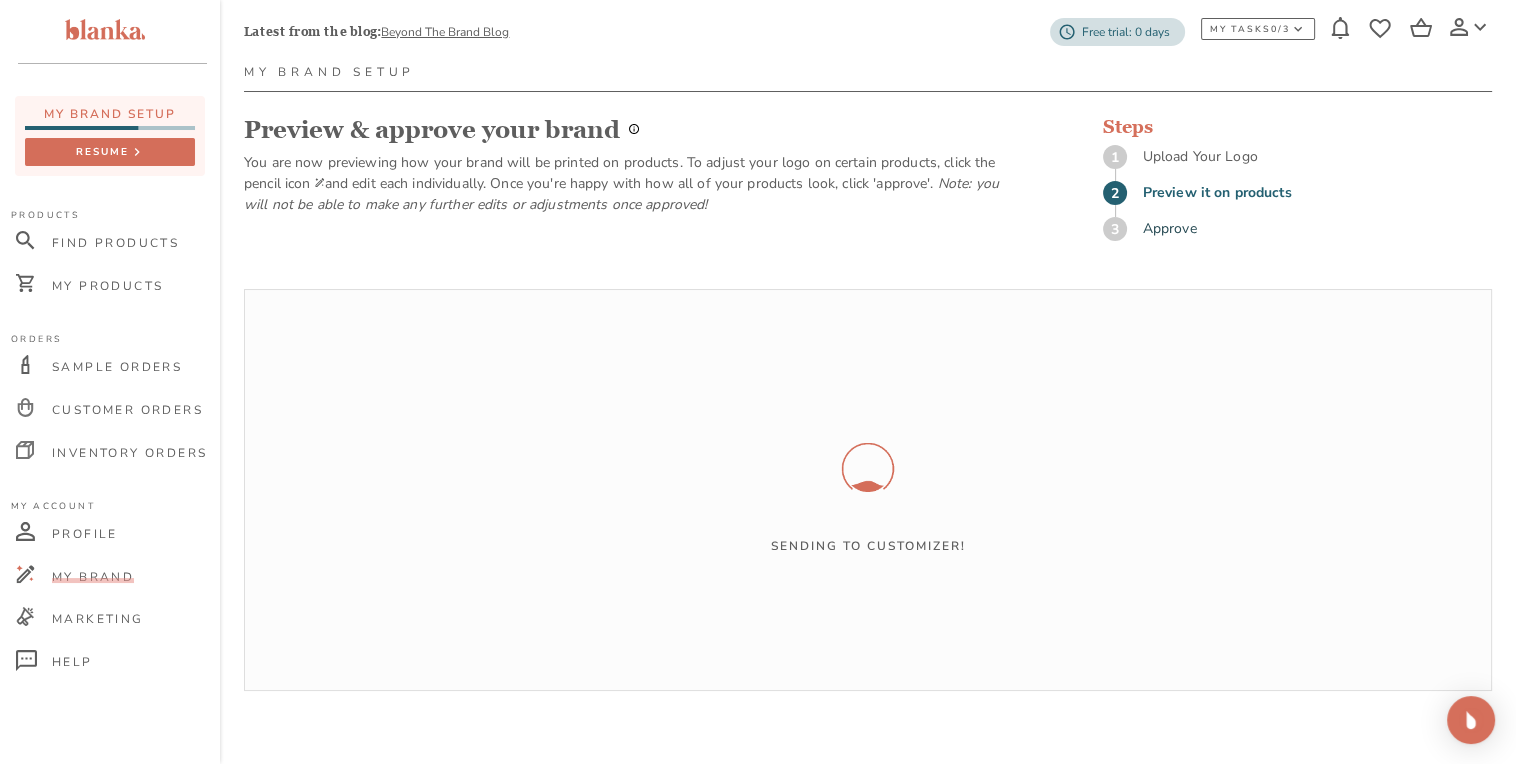 scroll, scrollTop: 0, scrollLeft: 0, axis: both 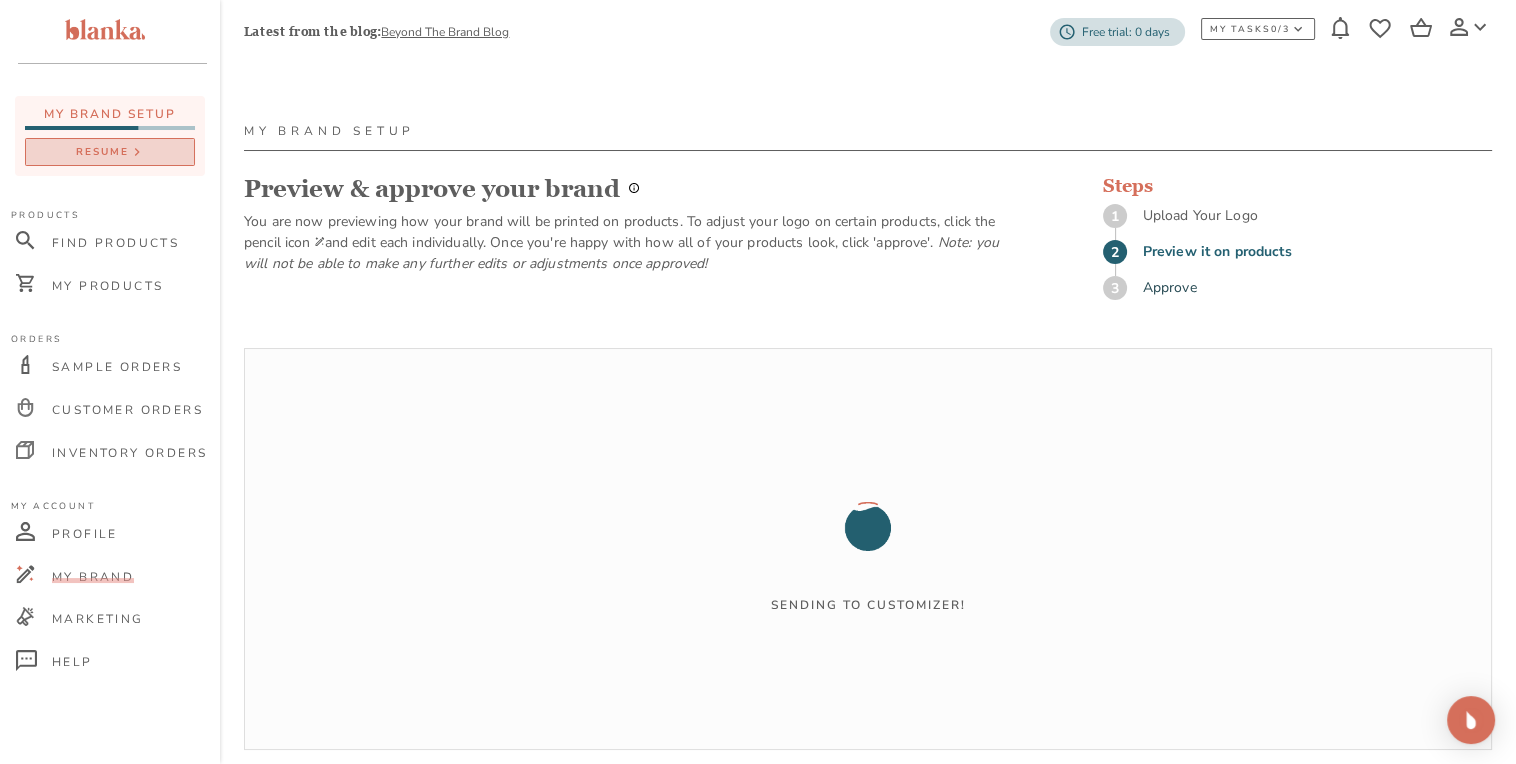 click at bounding box center [137, 152] 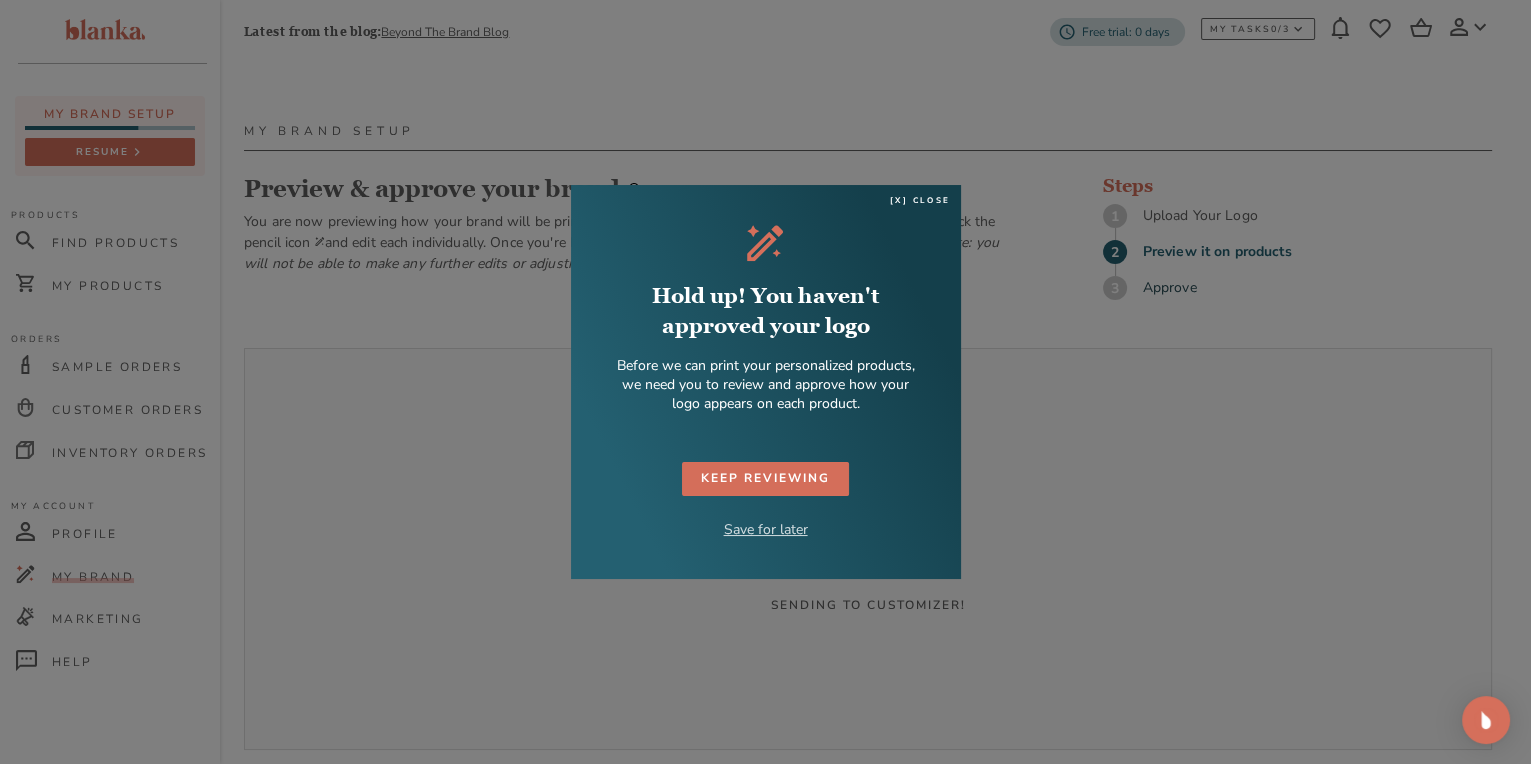 click on "Save for later" at bounding box center [766, 529] 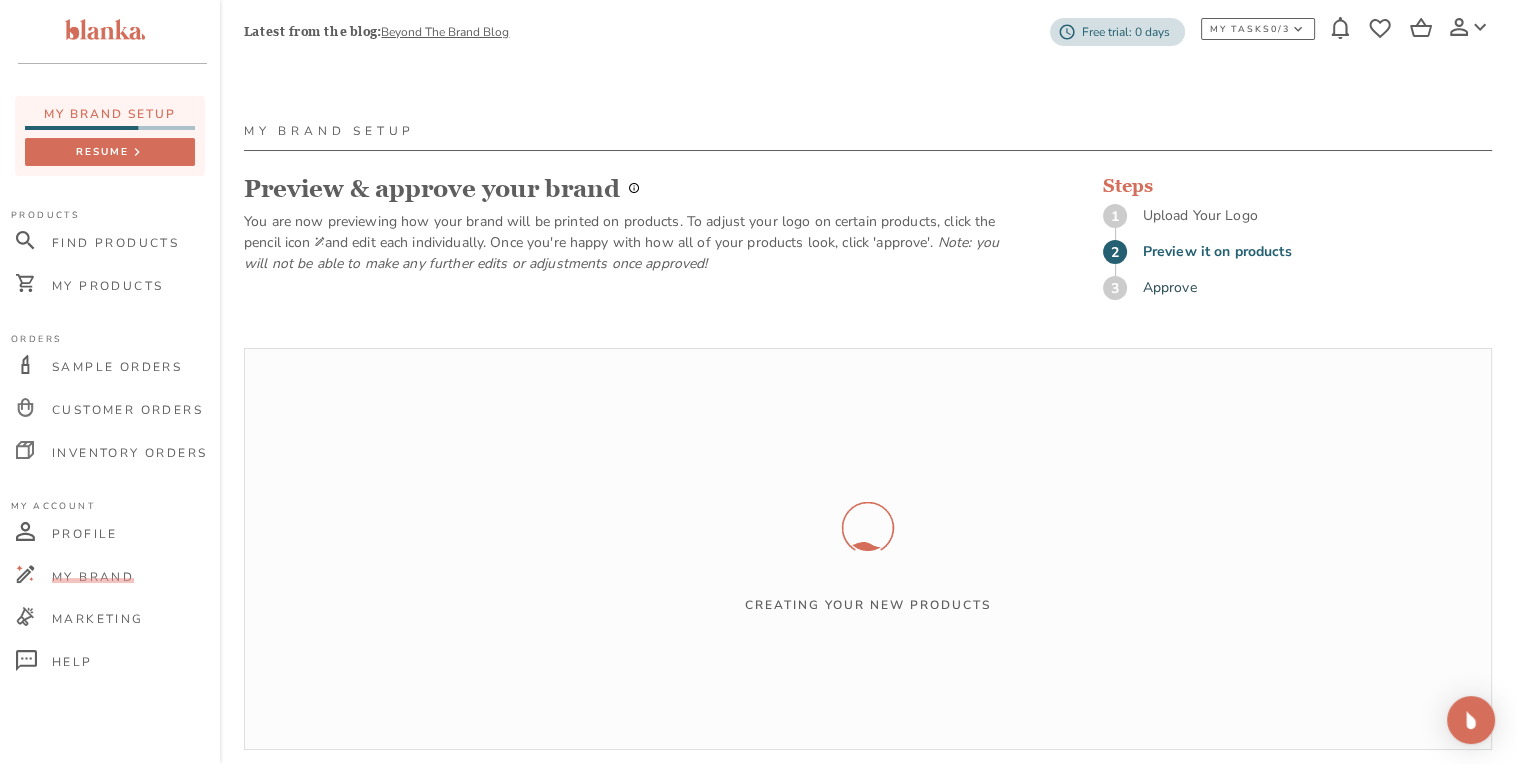 click on "Preview & approve your brand You are now previewing how your brand will be printed on products. To adjust your logo on certain products, click the pencil icon    and edit each individually. Once you're happy with how all of your products look, click 'approve'.   Note: you will not be able to make any further edits or adjustments once approved! Steps 1 Upload Your Logo 2 Preview it on products 3 Approve Creating your new products" at bounding box center (868, 462) 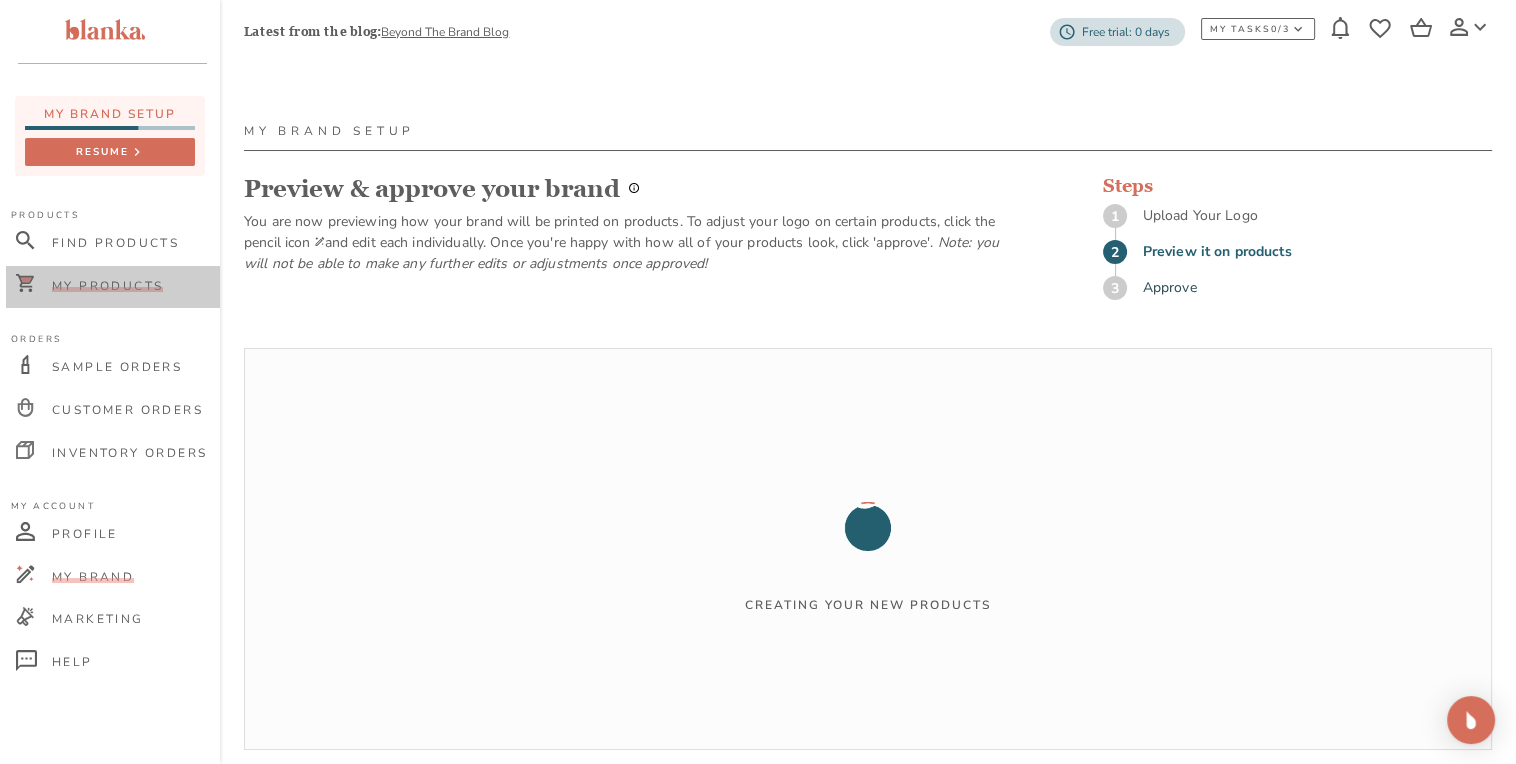 click on "My Products" at bounding box center [107, 286] 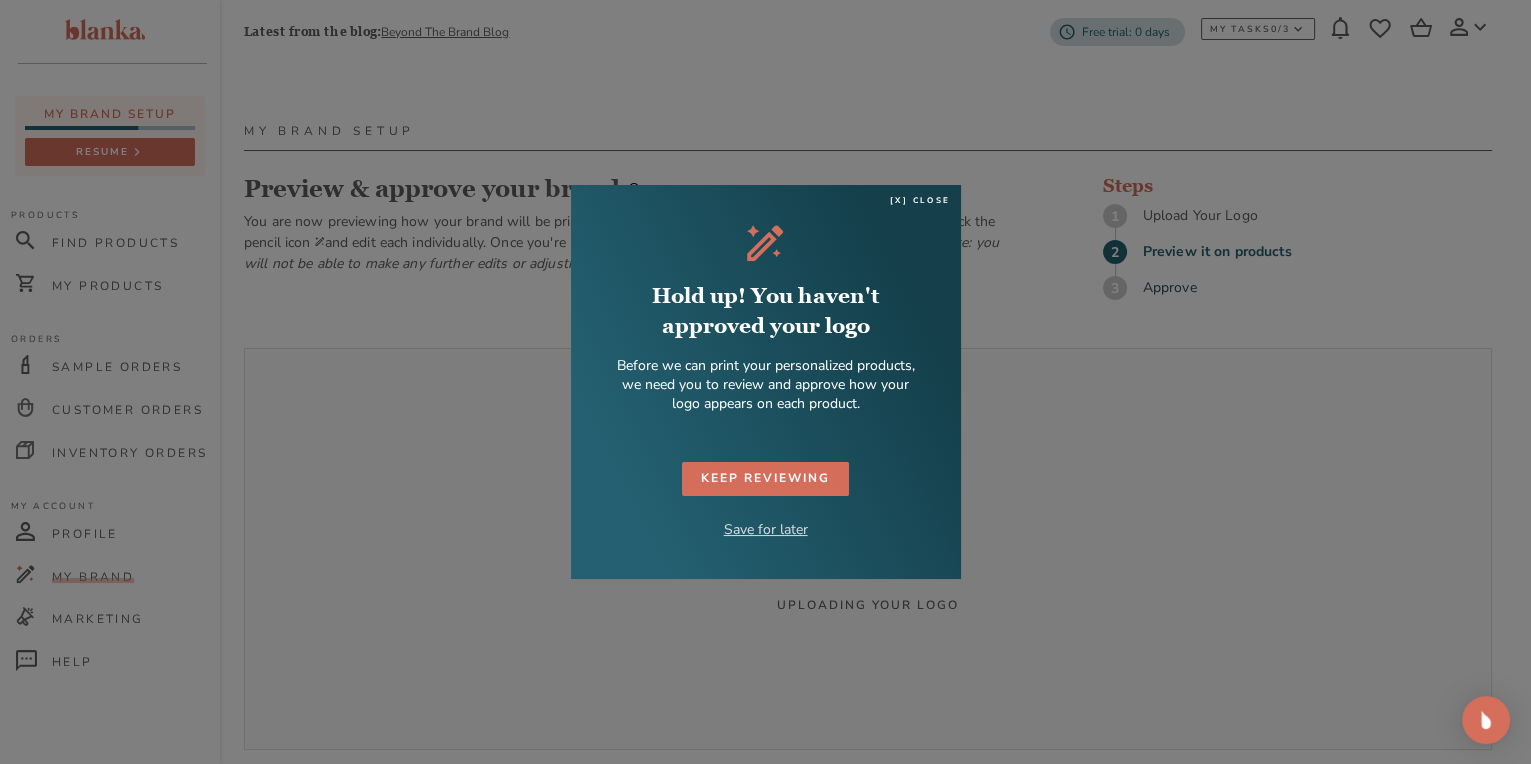 click on "Save for later" at bounding box center (766, 529) 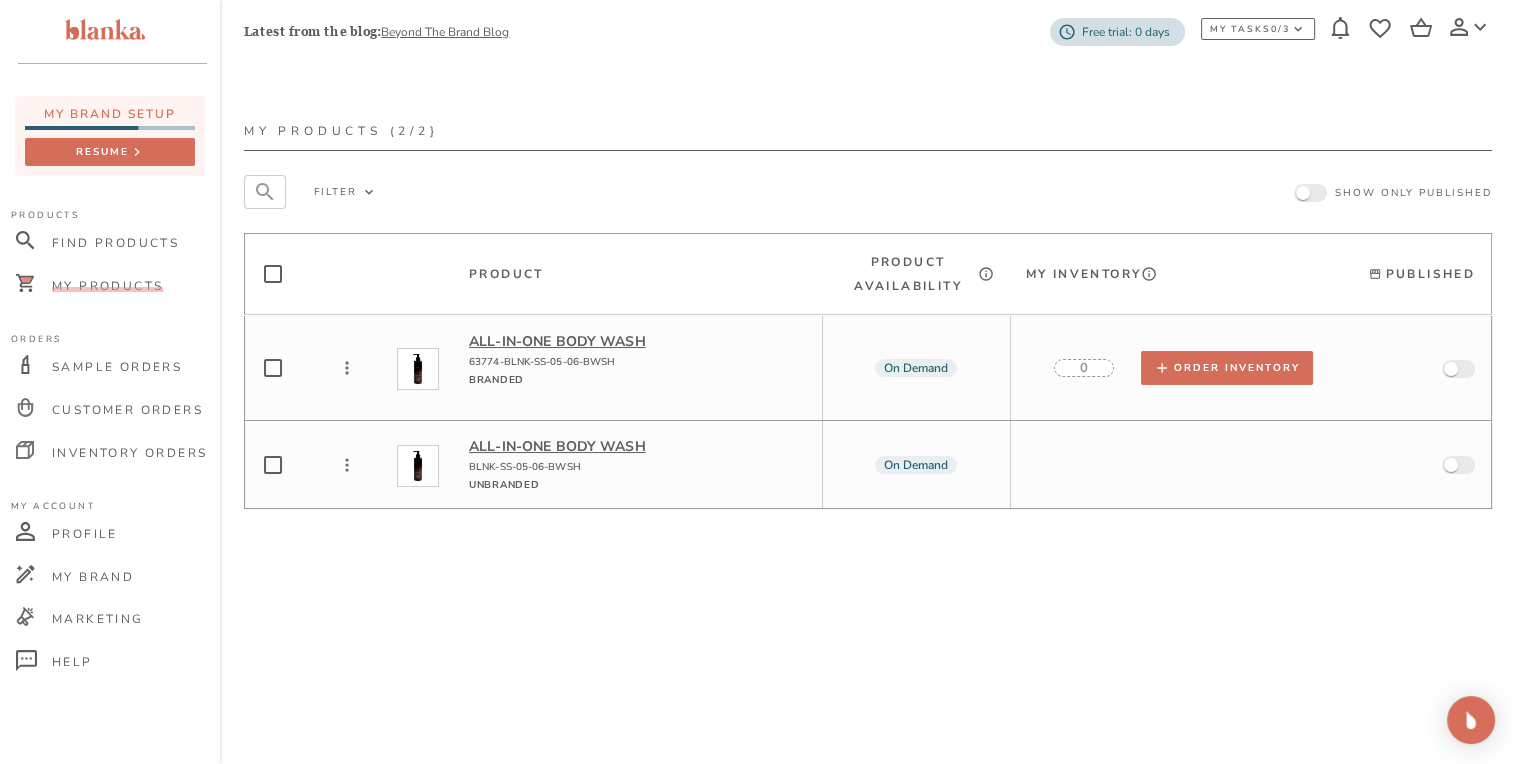 click on "All-in-one Body Wash 63774-BLNK-SS-05-06-BWSH Branded" at bounding box center (637, 368) 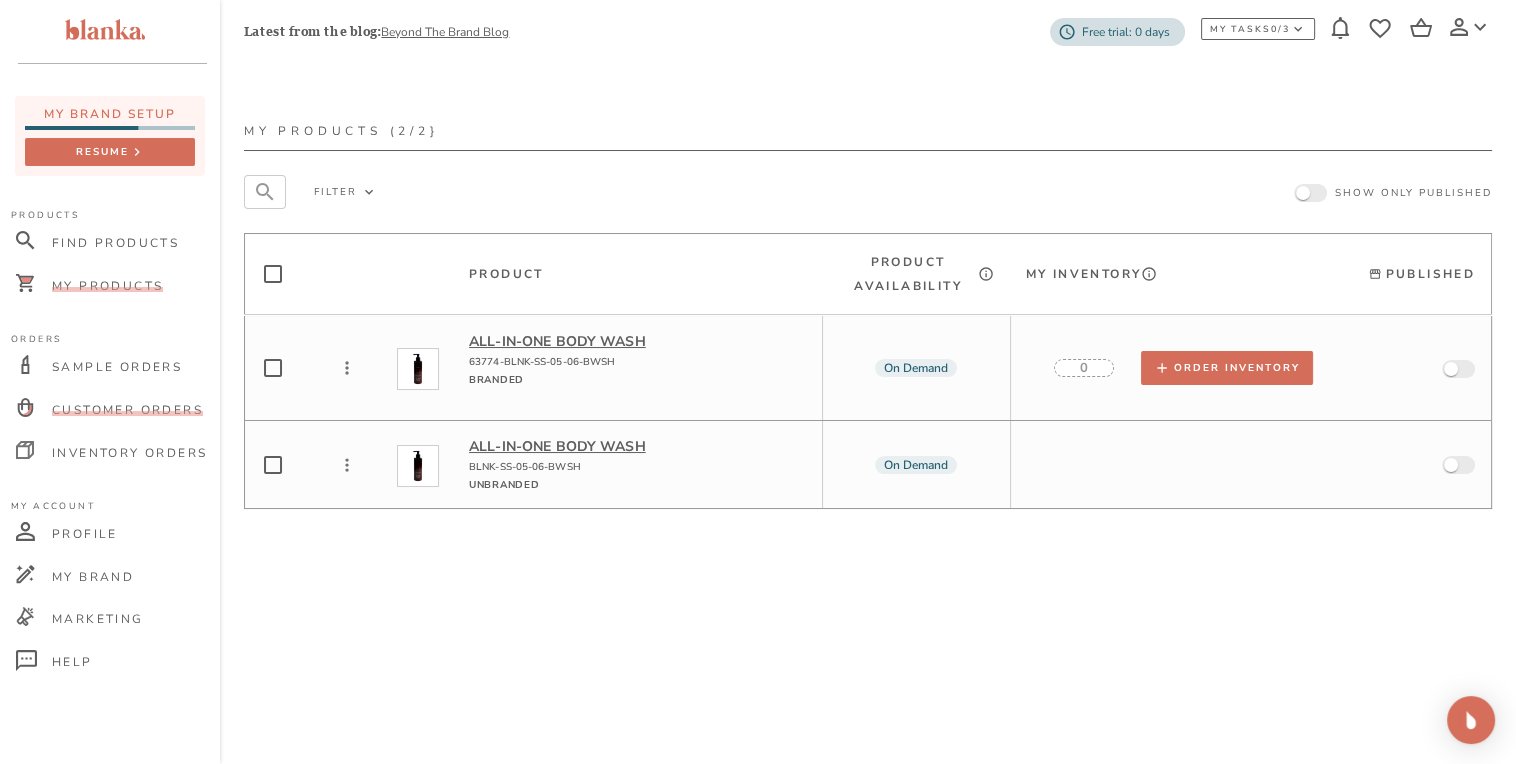 click on "Customer Orders" at bounding box center [127, 410] 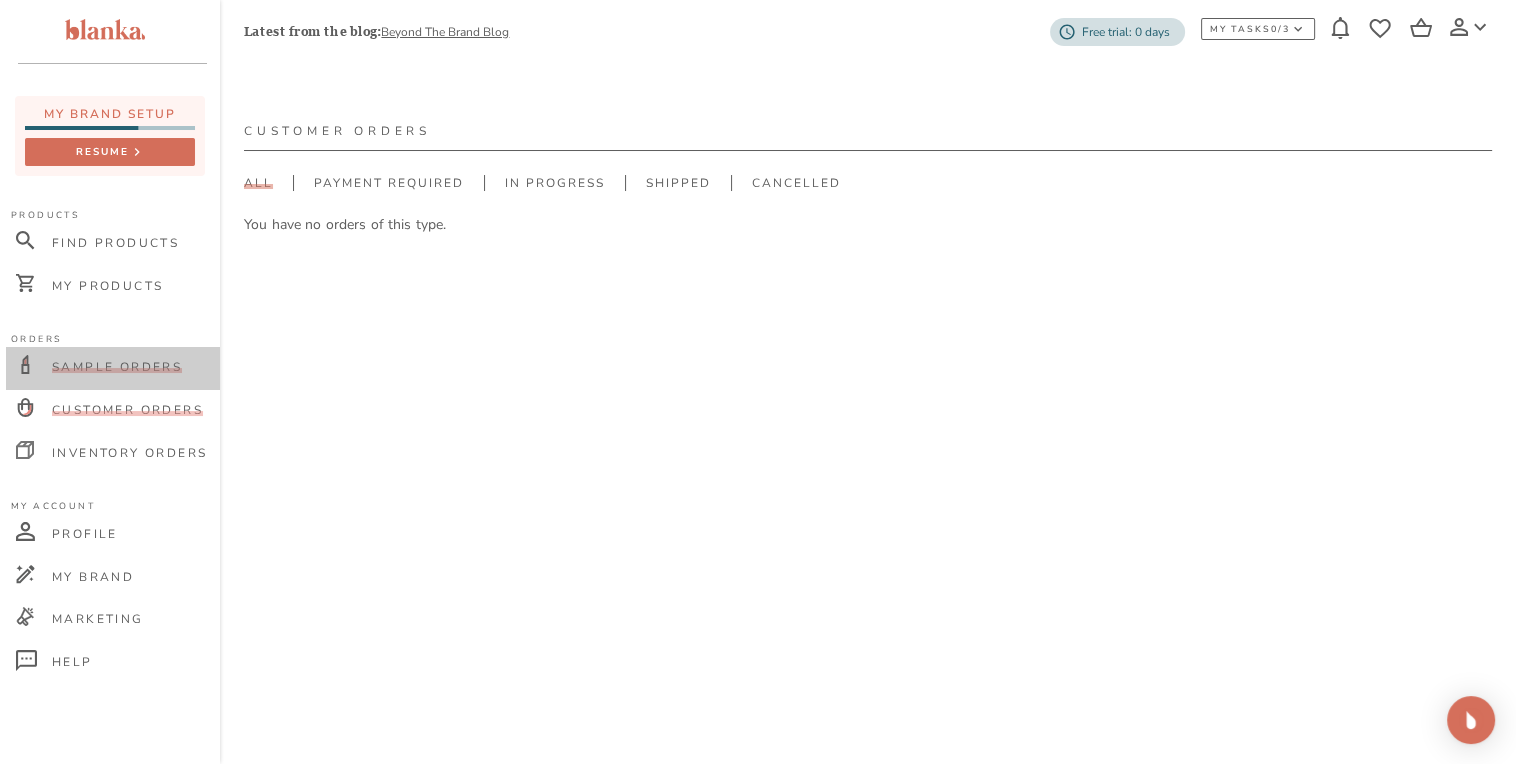 click on "Sample Orders" at bounding box center [117, 367] 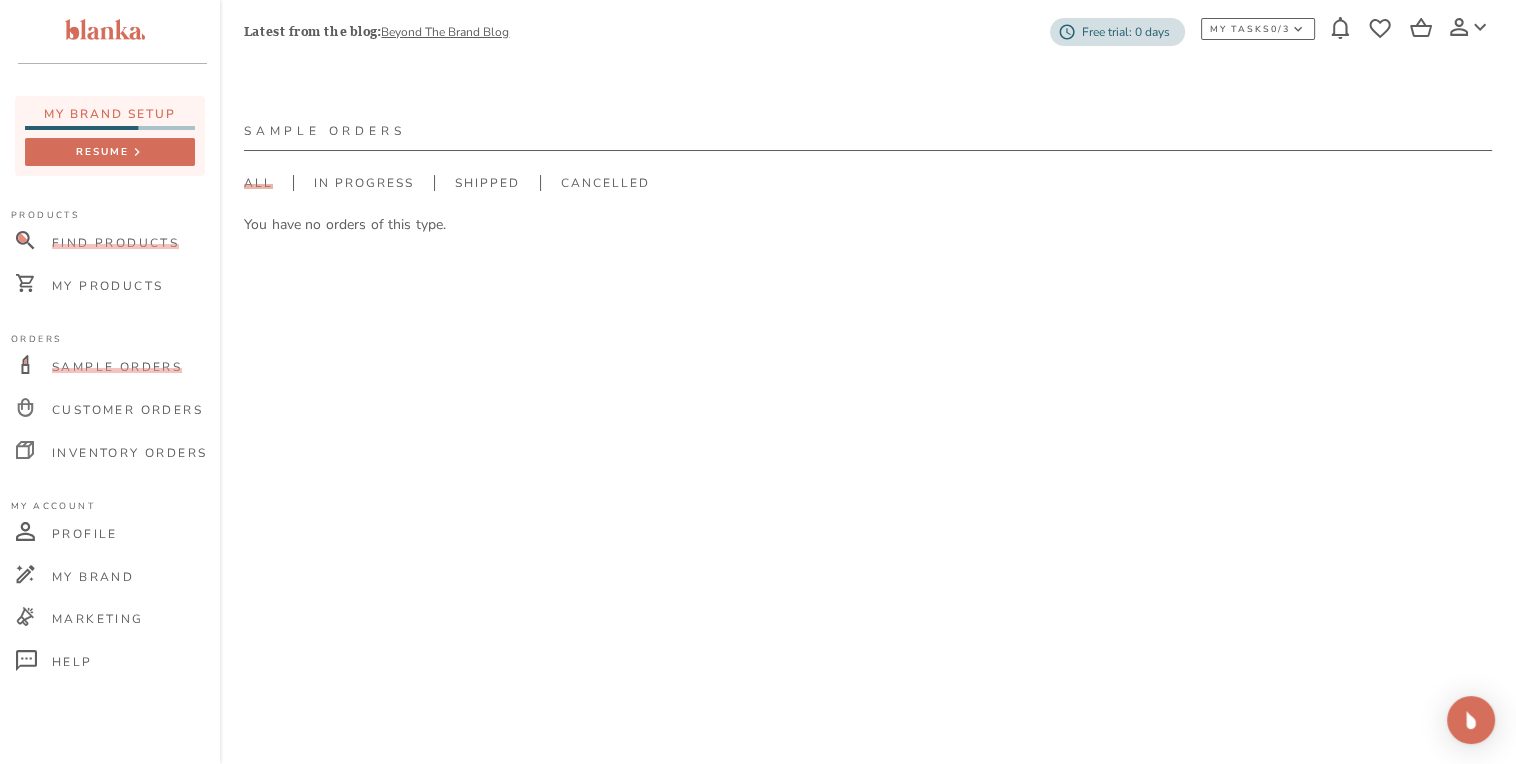 click on "Find Products" at bounding box center [115, 243] 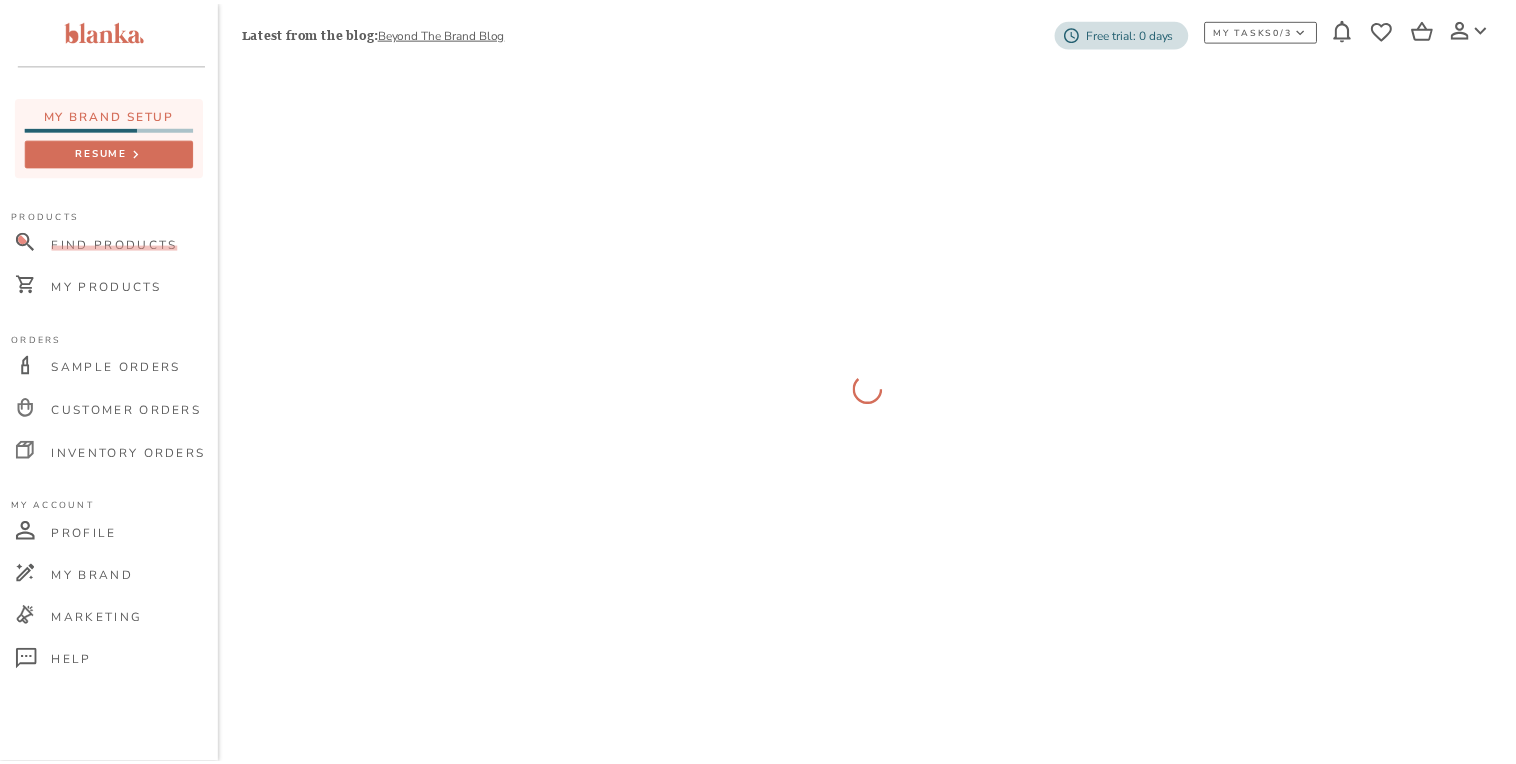 scroll, scrollTop: 0, scrollLeft: 0, axis: both 